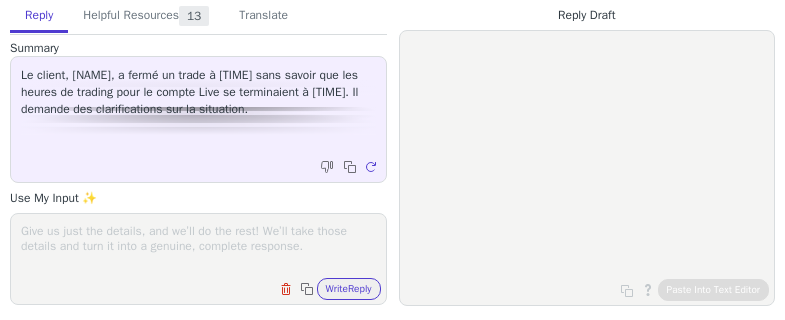 scroll, scrollTop: 0, scrollLeft: 0, axis: both 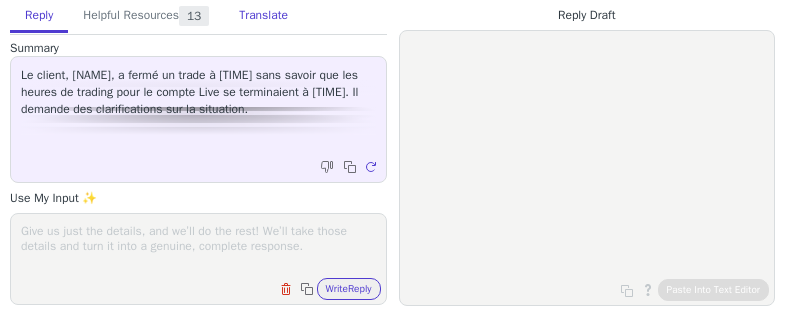 click on "Translate" at bounding box center (263, 16) 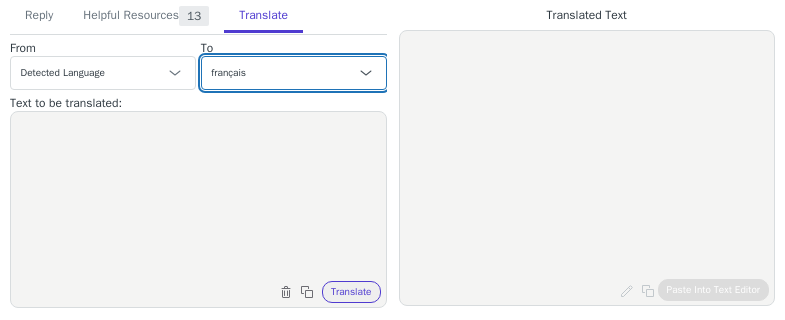 drag, startPoint x: 310, startPoint y: 70, endPoint x: 312, endPoint y: 57, distance: 13.152946 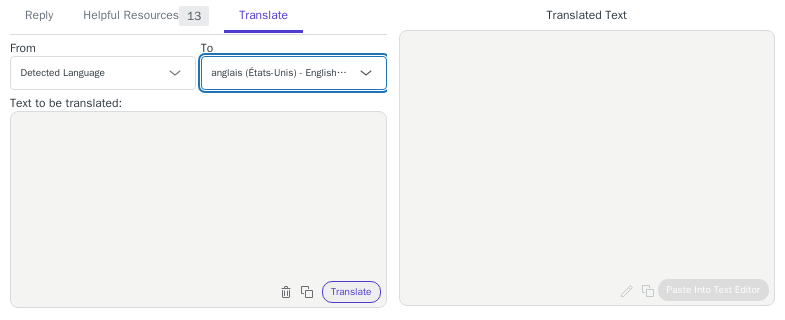 click on "Czech anglais (États-Unis) - English (United States) Danish Dutch français French (Canada) German Italian Japanese Korean Norwegian Polish Portuguese Portuguese (Brazil) Slovak espagnol - español Swedish" at bounding box center [294, 73] 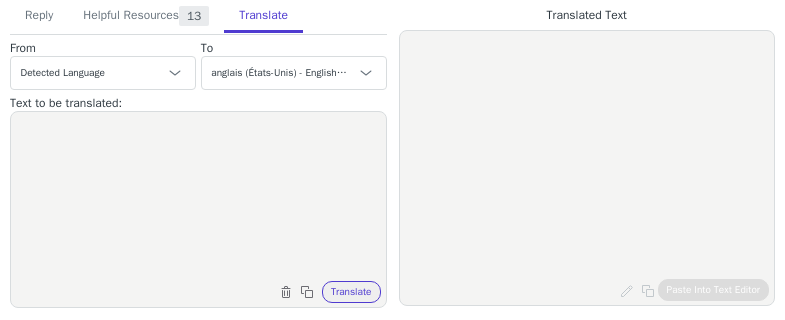 click at bounding box center [198, 197] 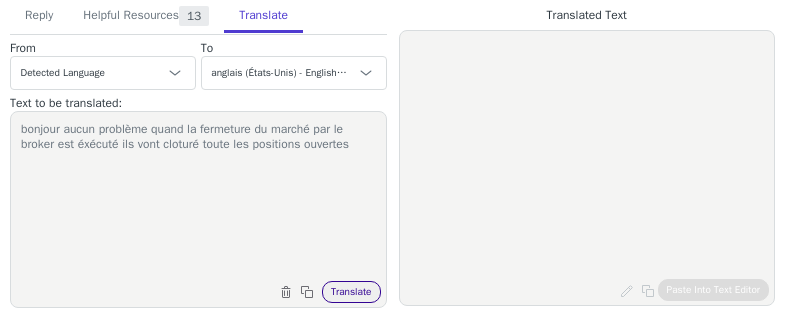 type on "bonjour aucun problème quand la fermeture du marché par le broker est éxécuté ils vont cloturé toute les positions ouvertes" 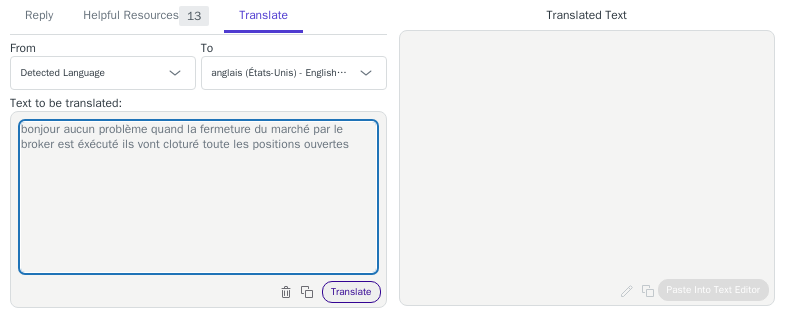 click on "Translate" at bounding box center [351, 292] 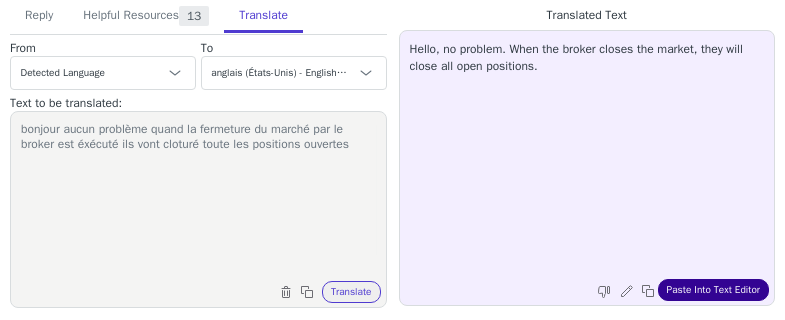 click on "Paste Into Text Editor" at bounding box center [713, 290] 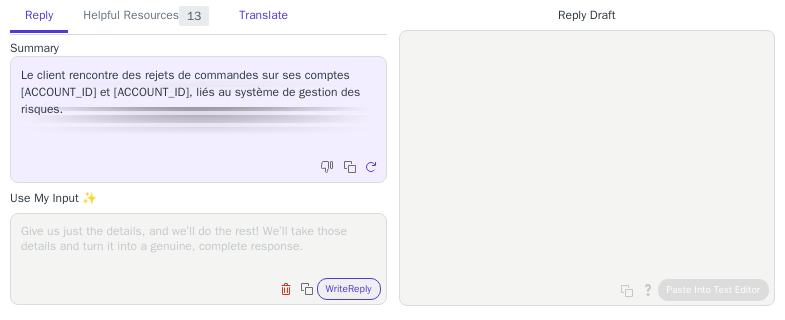 scroll, scrollTop: 0, scrollLeft: 0, axis: both 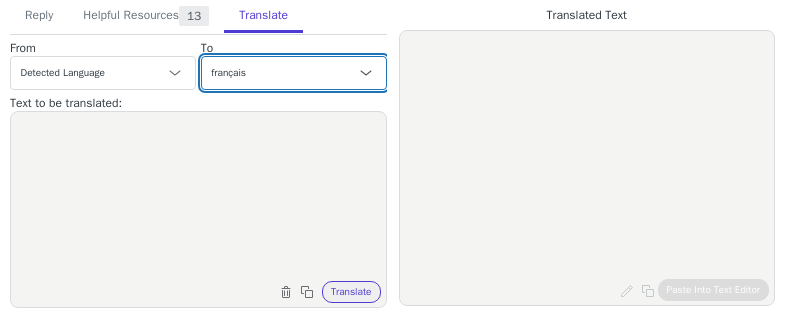 drag, startPoint x: 254, startPoint y: 71, endPoint x: 251, endPoint y: 56, distance: 15.297058 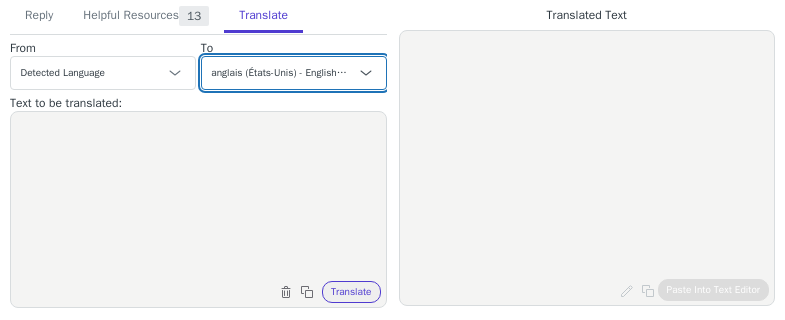 click on "Czech anglais (États-Unis) - English (United States) Danish Dutch français French (Canada) German Italian Japanese Korean Norwegian Polish Portuguese Portuguese (Brazil) Slovak espagnol - español Swedish" at bounding box center (294, 73) 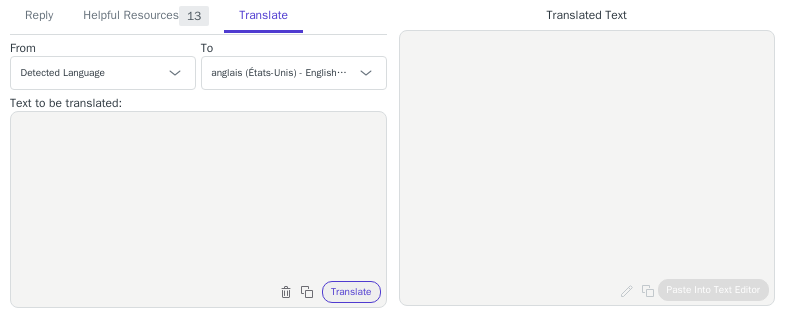 click at bounding box center [198, 197] 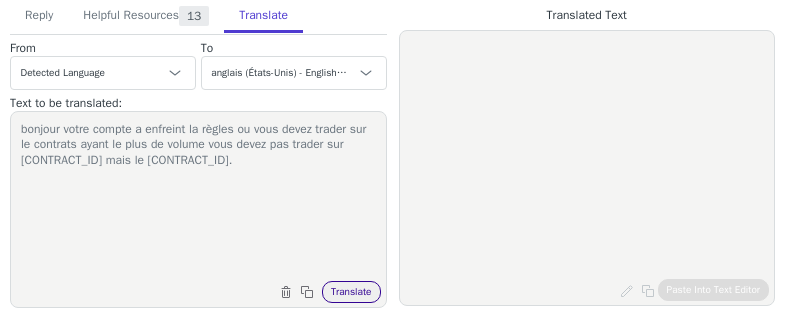 type on "bonjour votre compte a enfreint la règles ou vous devez trader sur le contrats ayant le plus de volume vous devez pas trader sur [CONTRACT_ID] mais le [CONTRACT_ID]." 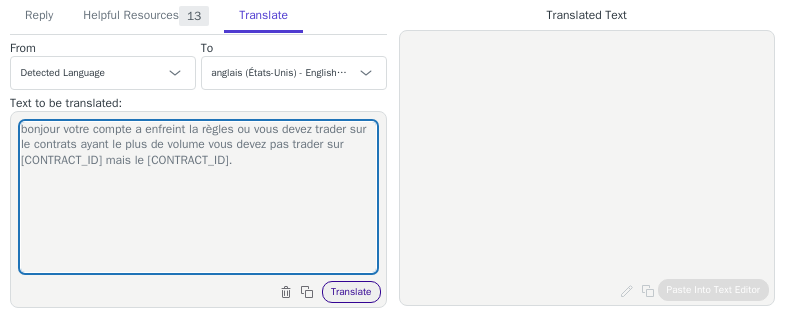 click on "Translate" at bounding box center [351, 292] 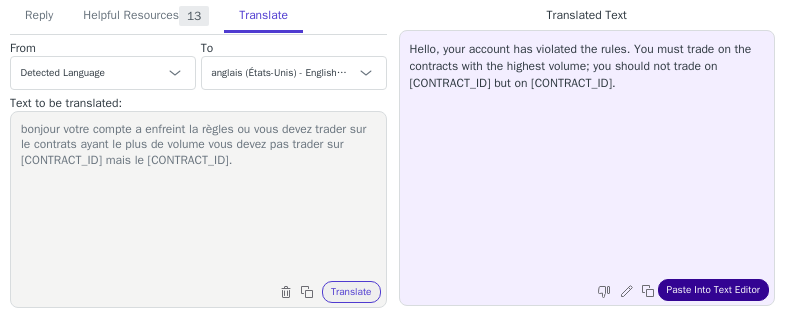 click on "Paste Into Text Editor" at bounding box center (713, 290) 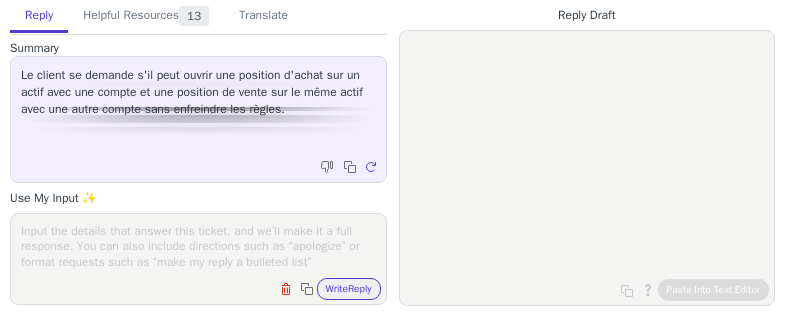 scroll, scrollTop: 0, scrollLeft: 0, axis: both 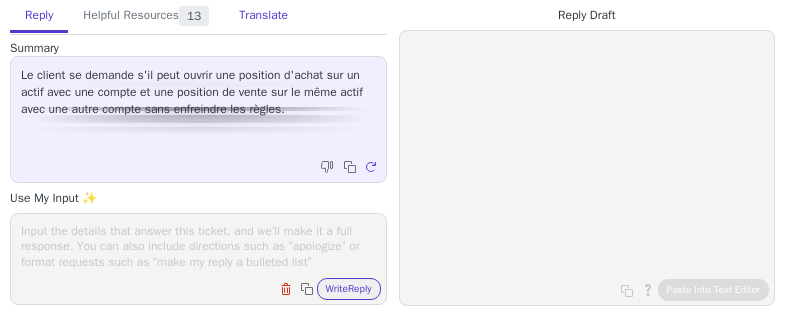 click on "Translate" at bounding box center (263, 16) 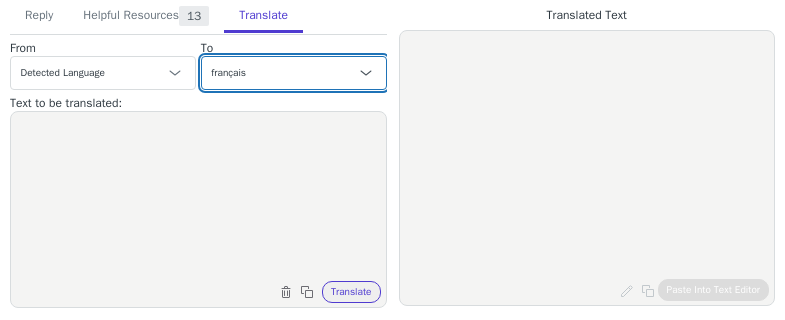 click on "Czech anglais (États-Unis) - English (United States) Danish Dutch français French (Canada) German Italian Japanese Korean Norwegian Polish Portuguese Portuguese (Brazil) Slovak espagnol - español Swedish" at bounding box center [294, 73] 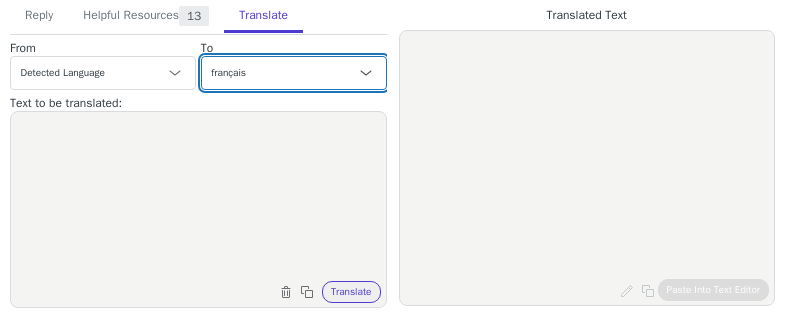 select on "es" 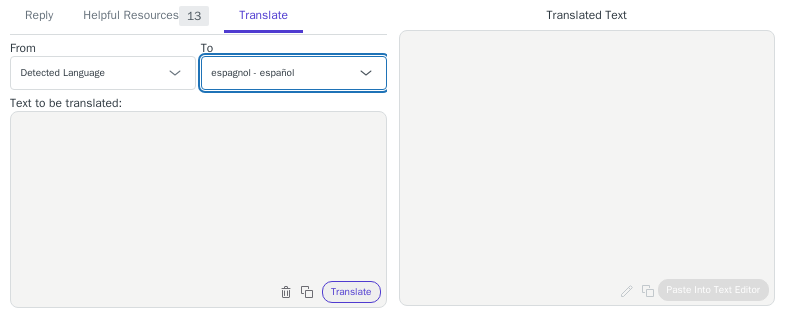 click on "Czech anglais (États-Unis) - English (United States) Danish Dutch français French (Canada) German Italian Japanese Korean Norwegian Polish Portuguese Portuguese (Brazil) Slovak espagnol - español Swedish" at bounding box center [294, 73] 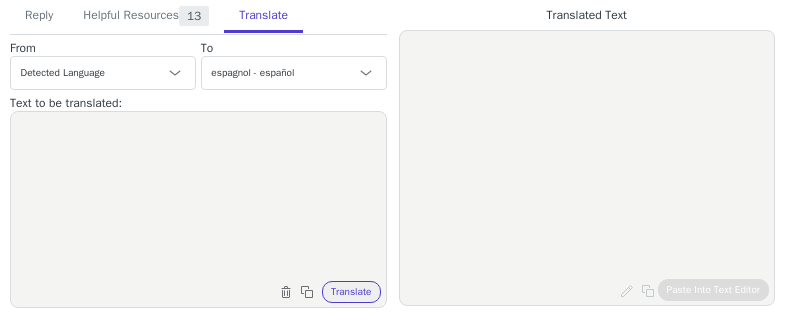 click at bounding box center (198, 197) 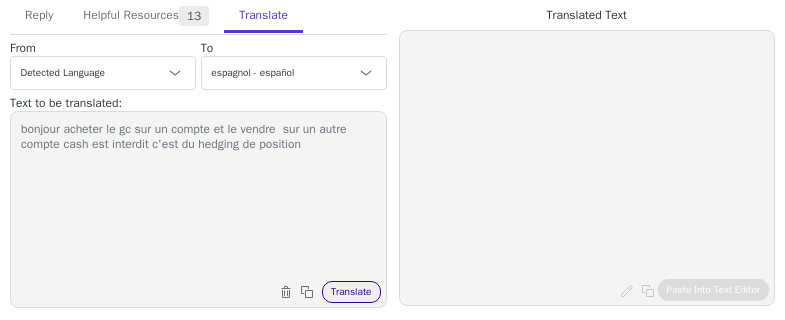 type on "bonjour acheter le gc sur un compte et le vendre  sur un autre compte cash est interdit c'est du hedging de position" 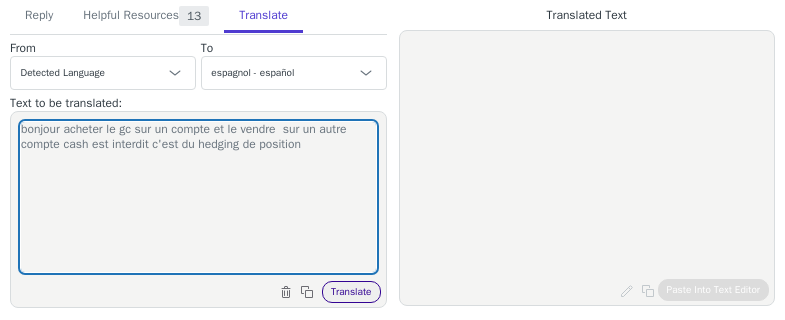 click on "Translate" at bounding box center [351, 292] 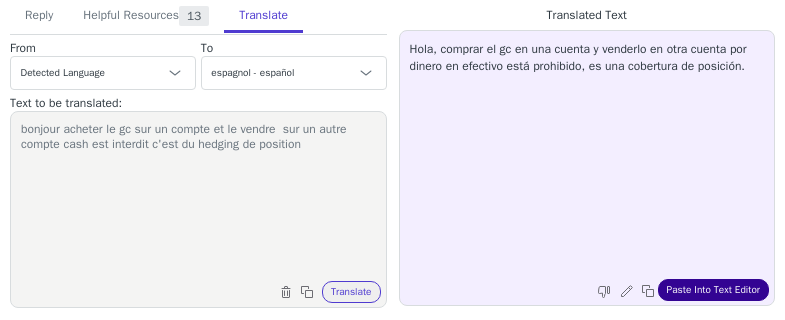 click on "Paste Into Text Editor" at bounding box center [713, 290] 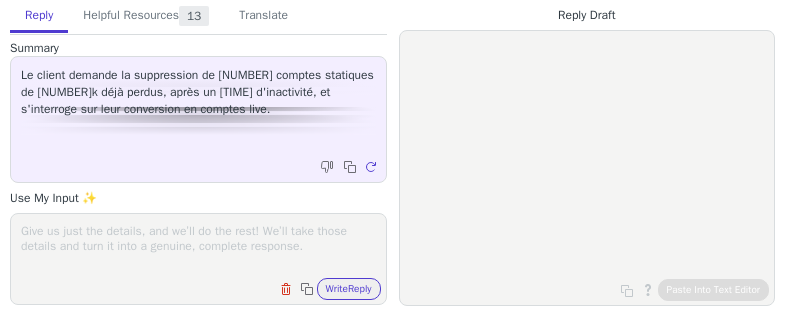 scroll, scrollTop: 0, scrollLeft: 0, axis: both 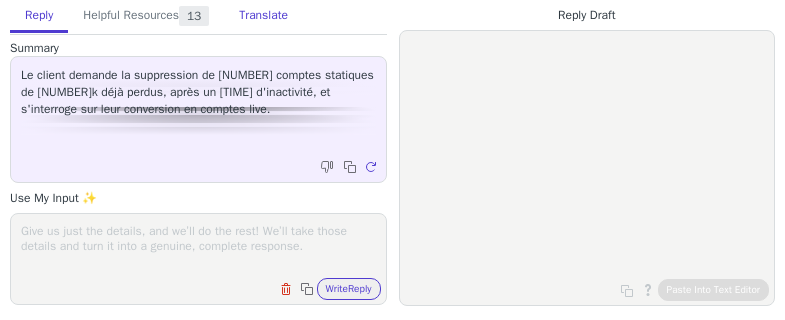 click on "Translate" at bounding box center [263, 16] 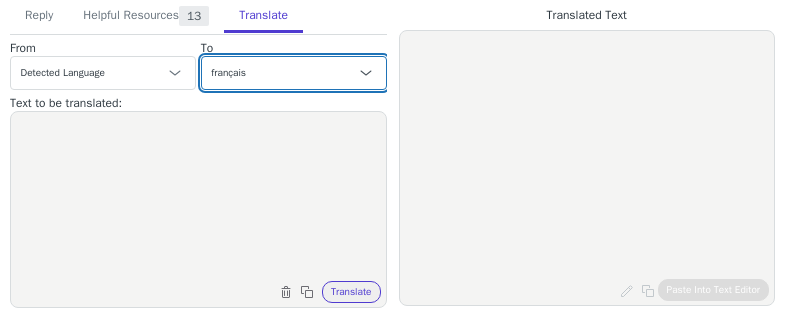 drag, startPoint x: 280, startPoint y: 67, endPoint x: 282, endPoint y: 57, distance: 10.198039 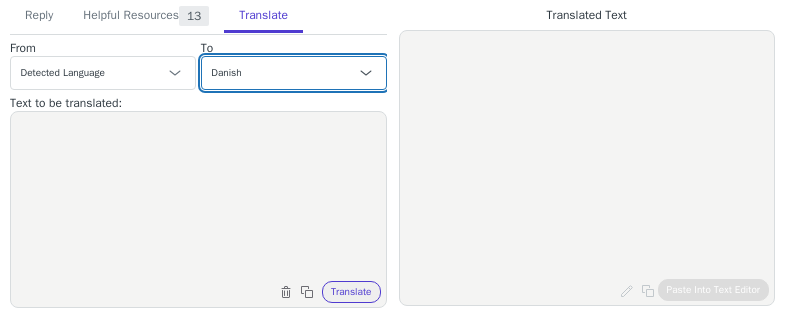 click on "Czech anglais (États-Unis) - English (United States) Danish Dutch français French (Canada) German Italian Japanese Korean Norwegian Polish Portuguese Portuguese (Brazil) Slovak espagnol - español Swedish" at bounding box center [294, 73] 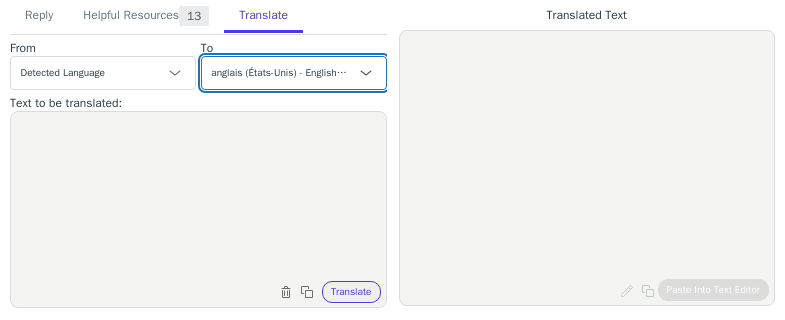 click on "Czech anglais (États-Unis) - English (United States) Danish Dutch français French (Canada) German Italian Japanese Korean Norwegian Polish Portuguese Portuguese (Brazil) Slovak espagnol - español Swedish" at bounding box center [294, 73] 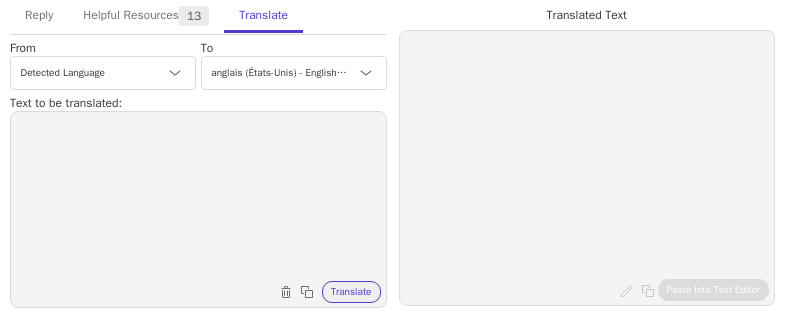 click at bounding box center (198, 197) 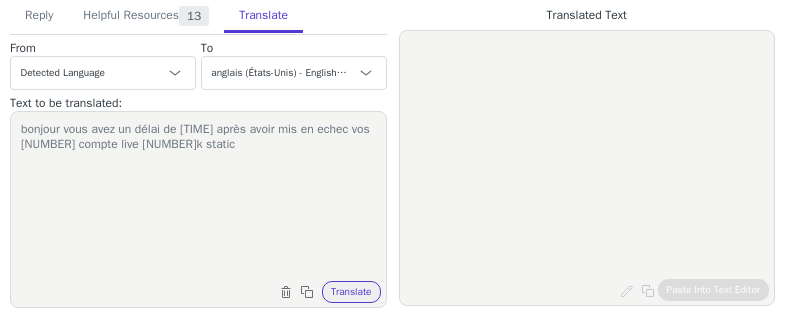 type on "bonjour vous avez un délai de [TIME] après avoir mis en echec vos [NUMBER] compte live [NUMBER]k static" 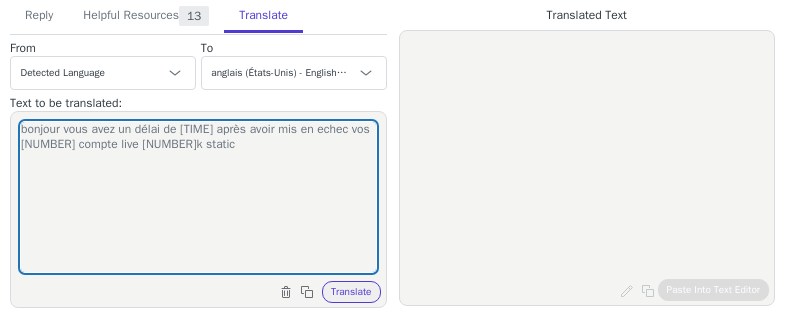 click on "bonjour vous avez un délai de [TIME] après avoir mis en echec vos [NUMBER] compte live [NUMBER]k static Clear text Copy to clipboard Translate" at bounding box center [198, 209] 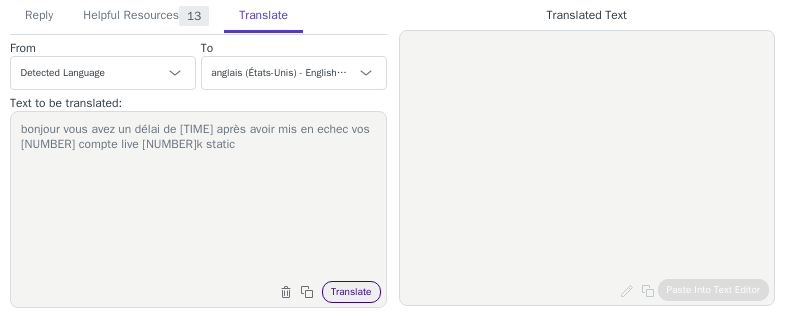 click on "Translate" at bounding box center (351, 292) 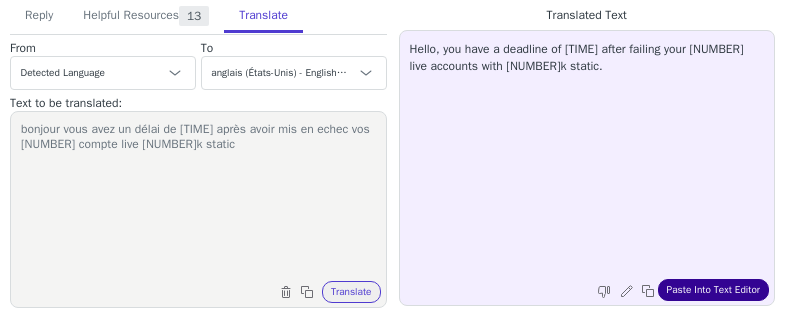 click on "Paste Into Text Editor" at bounding box center [713, 290] 